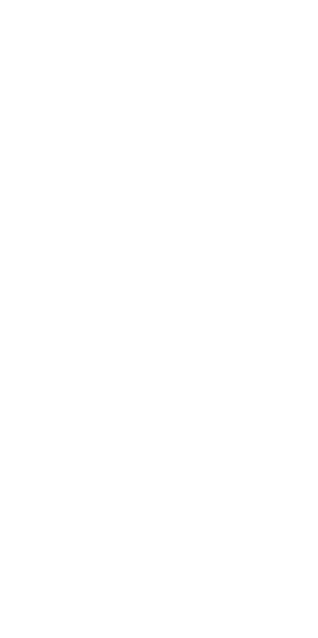 scroll, scrollTop: 0, scrollLeft: 0, axis: both 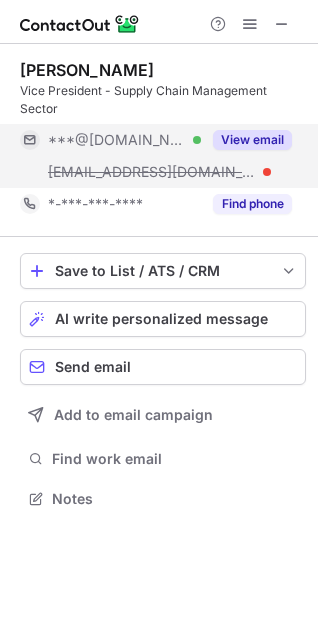 click on "View email" at bounding box center [252, 140] 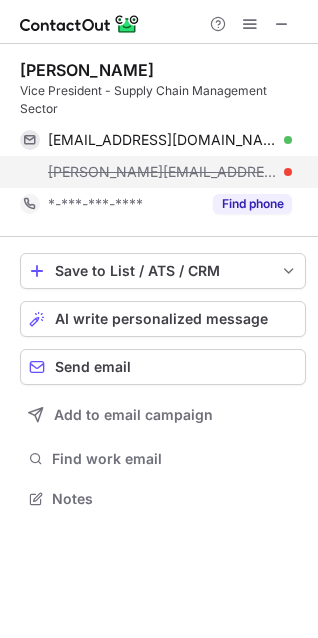 click on "glenn@firstgen.com.ph" at bounding box center (162, 172) 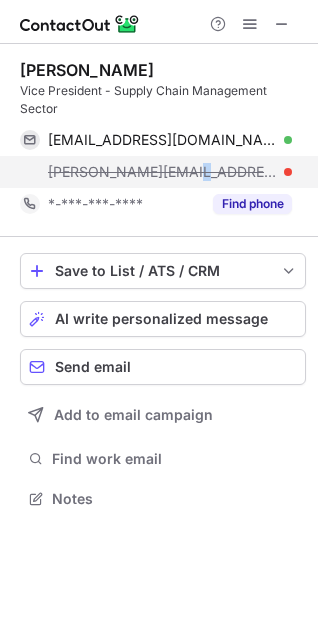 click on "glenn@firstgen.com.ph" at bounding box center (162, 172) 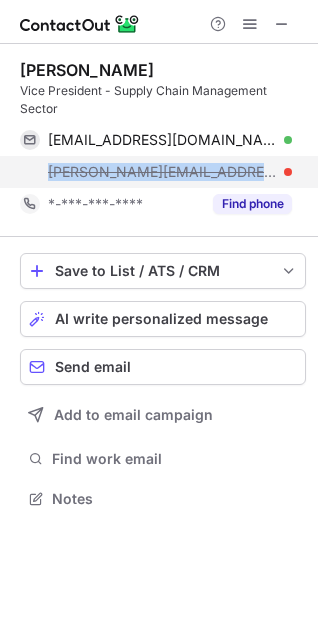 click on "glenn@firstgen.com.ph" at bounding box center [162, 172] 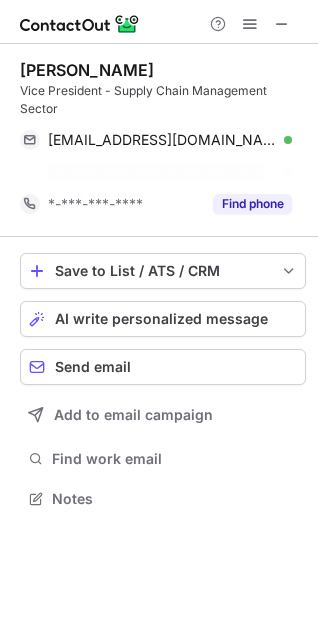 scroll, scrollTop: 452, scrollLeft: 318, axis: both 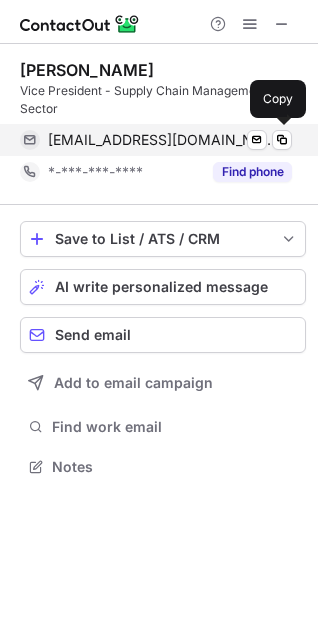 click on "gifunk2002@yahoo.com" at bounding box center [162, 140] 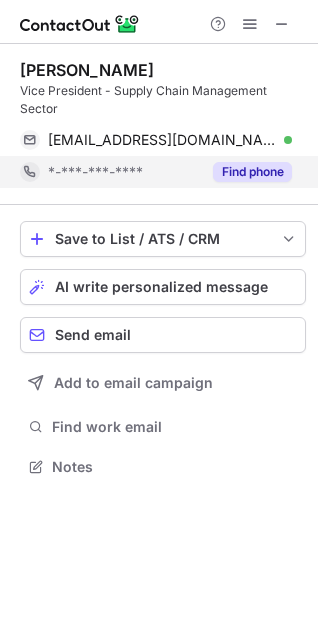 click on "Find phone" at bounding box center (246, 172) 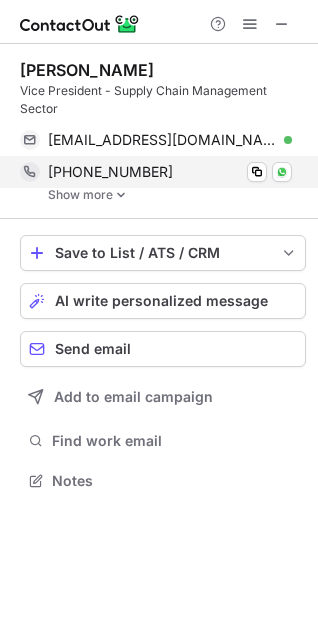 scroll, scrollTop: 10, scrollLeft: 9, axis: both 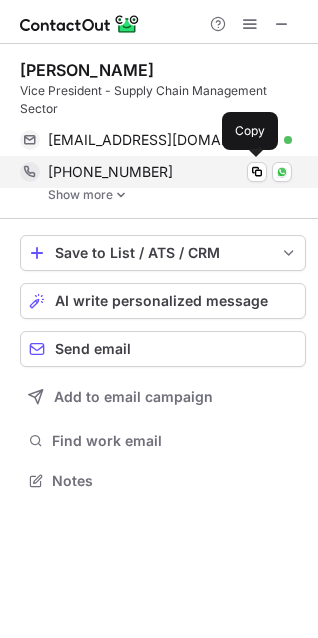 click on "+19258582982" at bounding box center (170, 172) 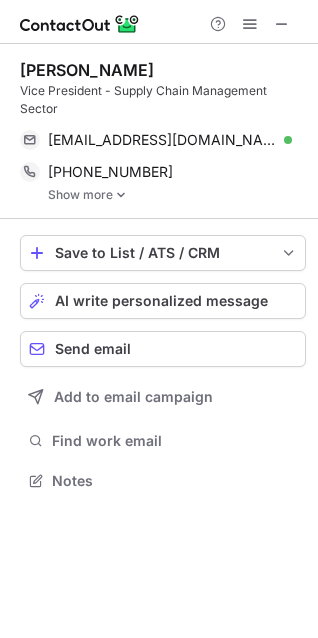scroll, scrollTop: 466, scrollLeft: 318, axis: both 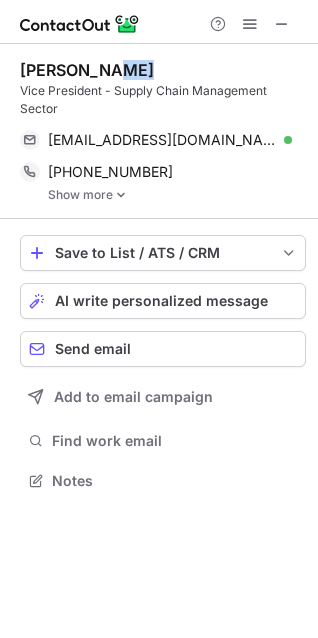 click on "Glenn Funk" at bounding box center [163, 70] 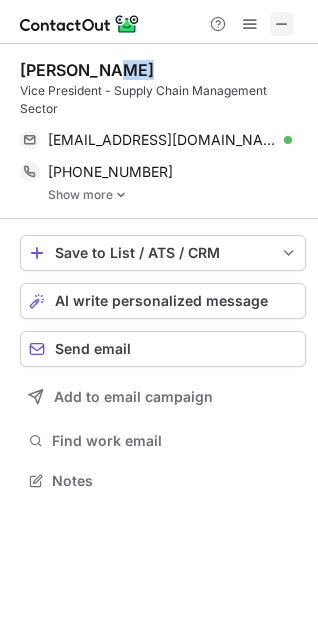 click at bounding box center [282, 24] 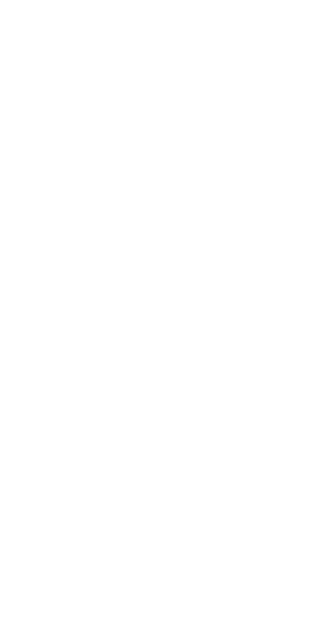 scroll, scrollTop: 0, scrollLeft: 0, axis: both 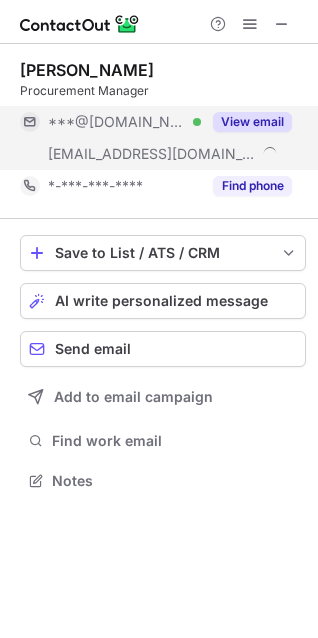 click on "View email" at bounding box center (252, 122) 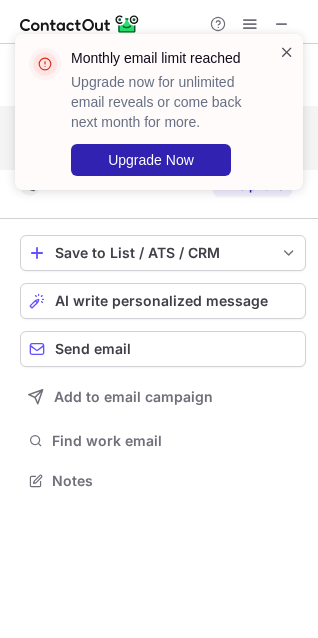 click at bounding box center (287, 52) 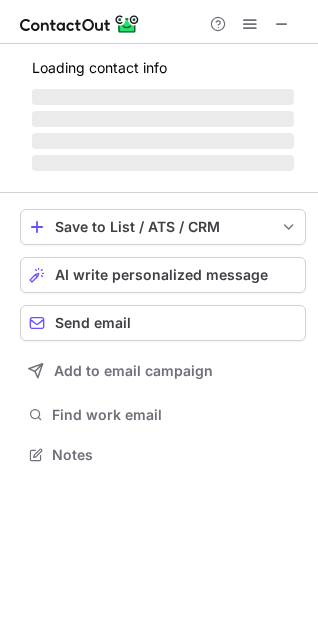 scroll, scrollTop: 440, scrollLeft: 318, axis: both 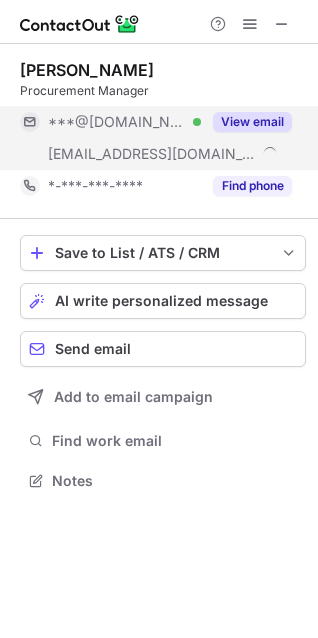 click on "View email" at bounding box center (252, 122) 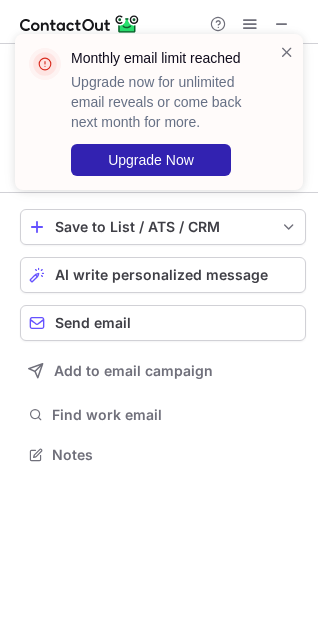 scroll, scrollTop: 440, scrollLeft: 318, axis: both 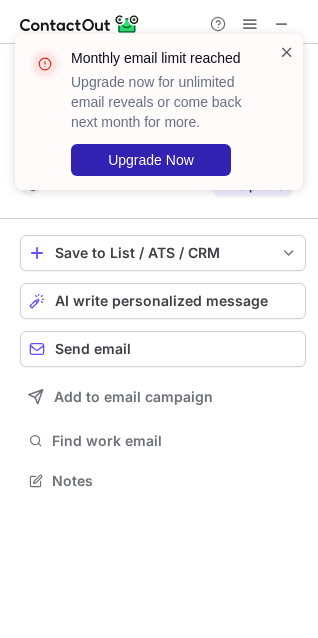 click at bounding box center (287, 52) 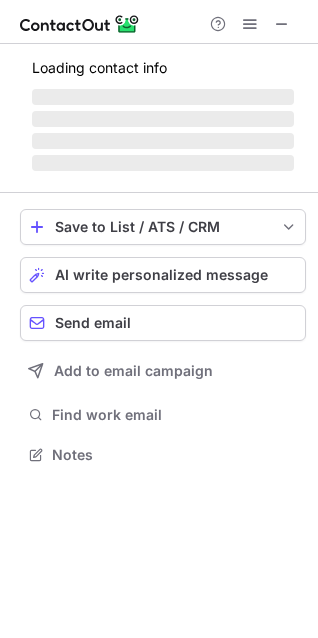 scroll, scrollTop: 440, scrollLeft: 318, axis: both 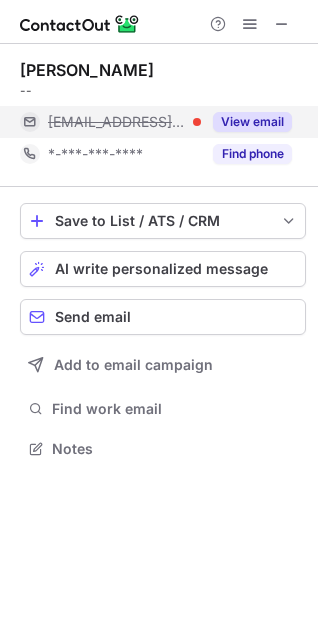 click on "View email" at bounding box center [252, 122] 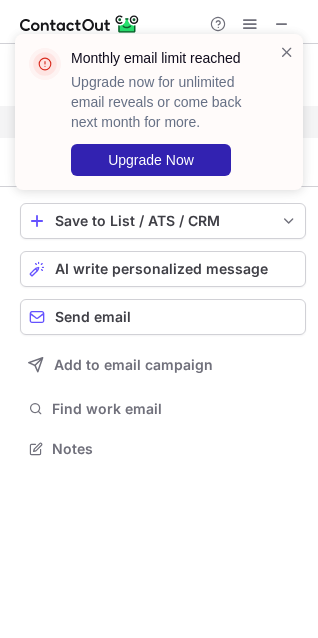 click on "Monthly email limit reached Upgrade now for unlimited email reveals or come back next month for more. Upgrade Now" at bounding box center (151, 112) 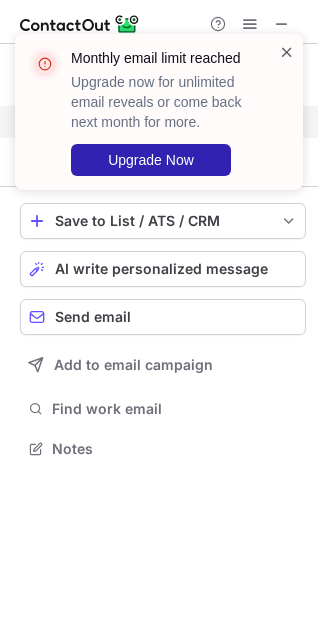 click at bounding box center (287, 52) 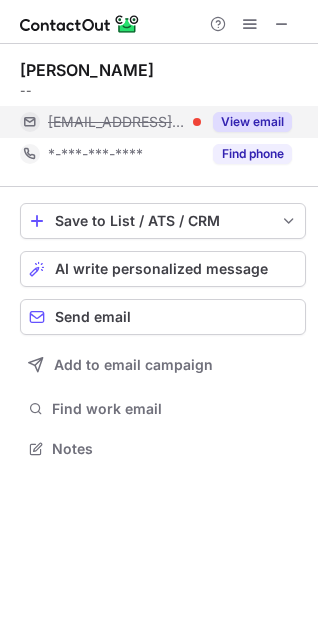 scroll, scrollTop: 440, scrollLeft: 318, axis: both 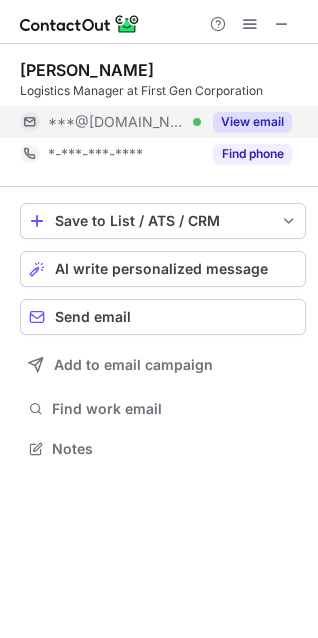 click on "View email" at bounding box center [252, 122] 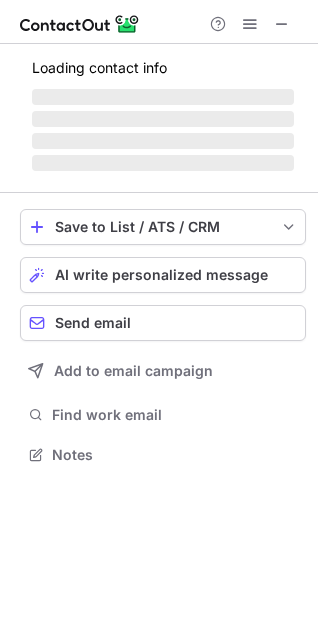 scroll, scrollTop: 440, scrollLeft: 318, axis: both 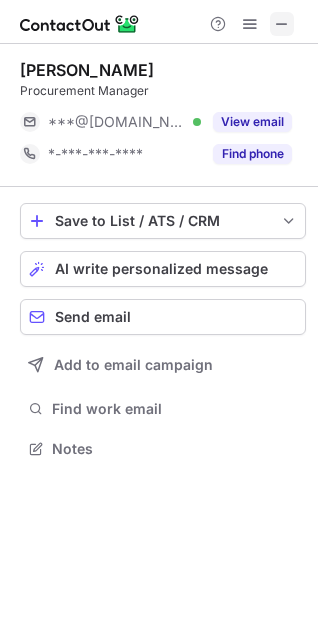 click at bounding box center [282, 24] 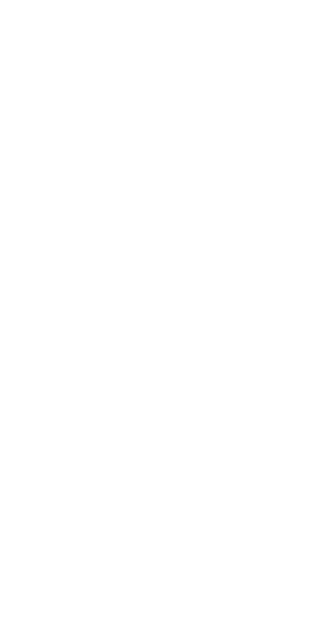 scroll, scrollTop: 0, scrollLeft: 0, axis: both 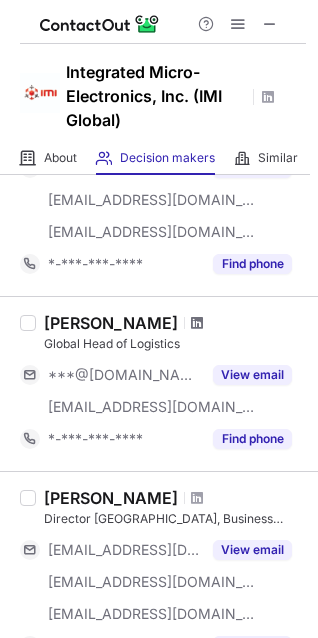 click at bounding box center (197, 323) 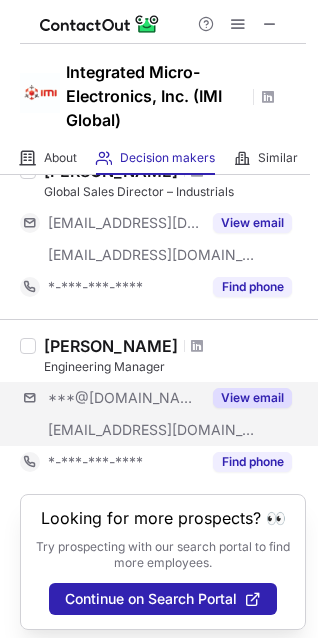 scroll, scrollTop: 1575, scrollLeft: 0, axis: vertical 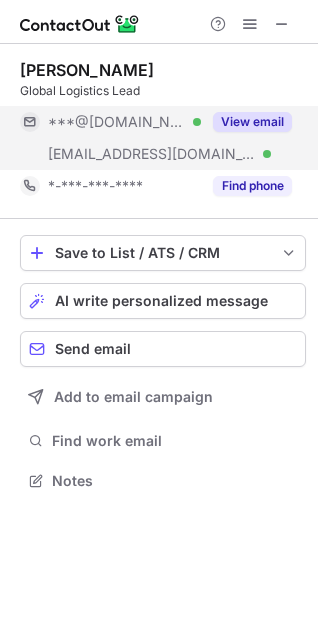 click on "View email" at bounding box center (246, 122) 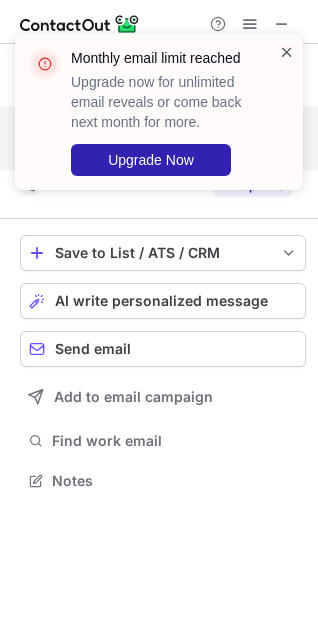 click at bounding box center [287, 52] 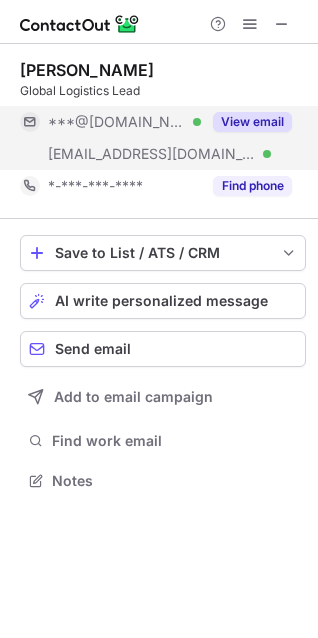 click on "Monthly email limit reached Upgrade now for unlimited email reveals or come back next month for more. Upgrade Now" at bounding box center (159, 112) 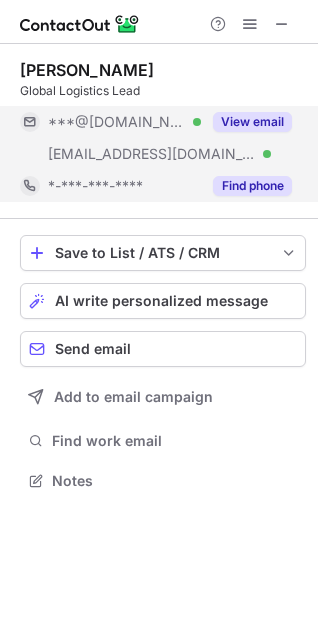 click on "Find phone" at bounding box center (252, 186) 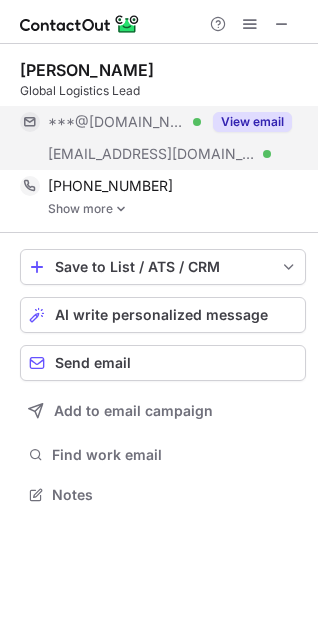 scroll, scrollTop: 9, scrollLeft: 9, axis: both 